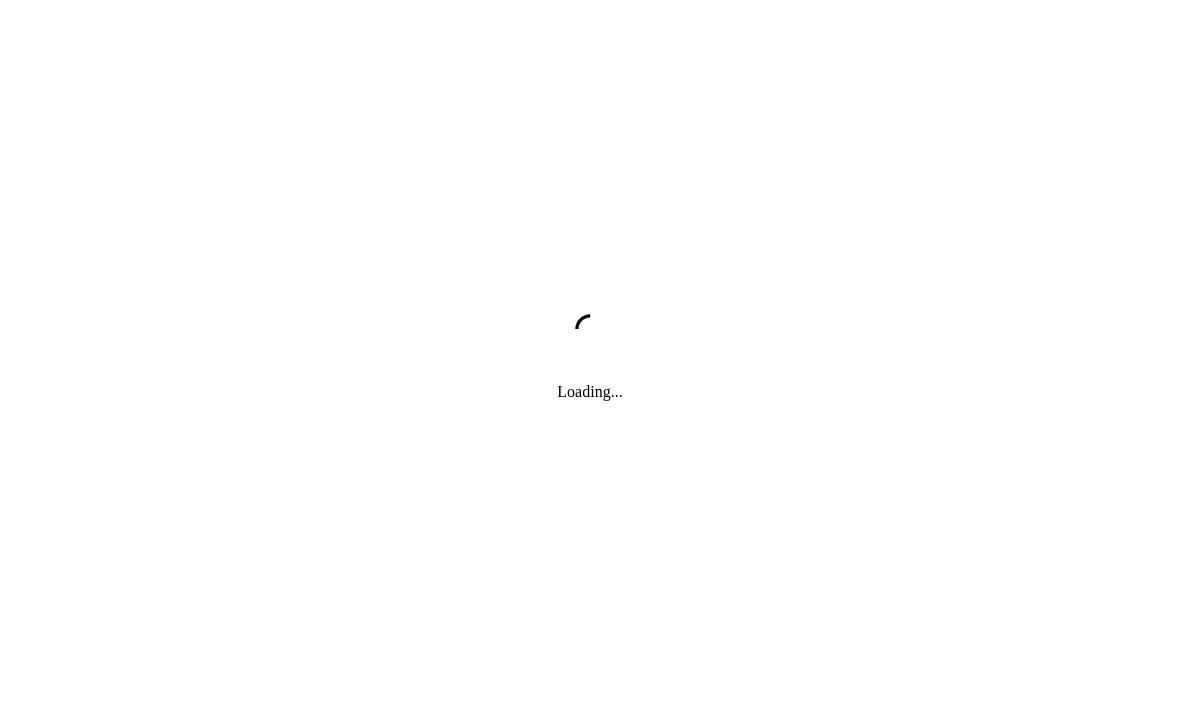 scroll, scrollTop: 0, scrollLeft: 0, axis: both 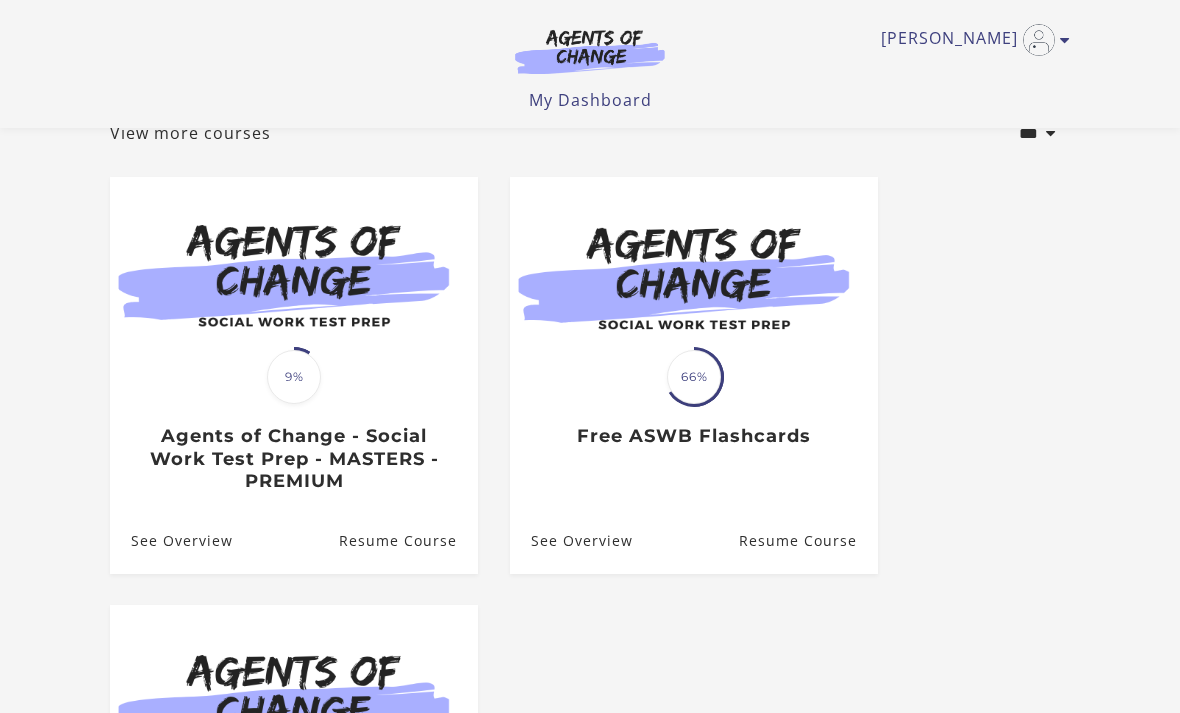 click on "Resume Course" at bounding box center [808, 540] 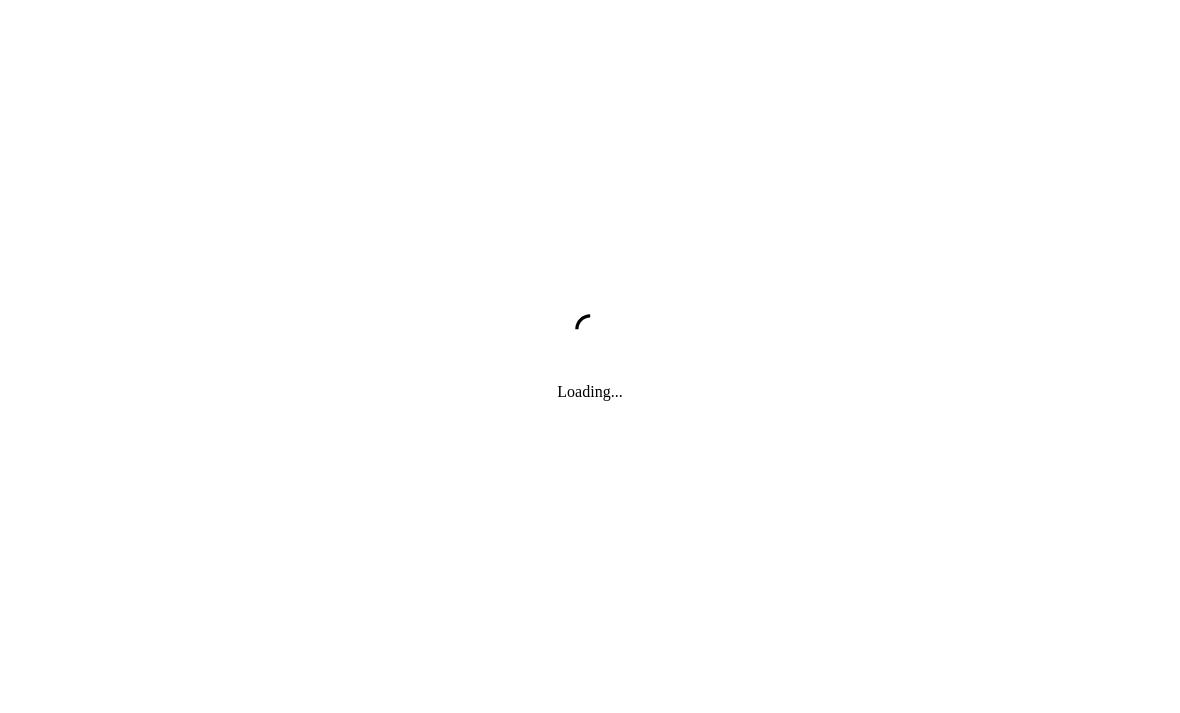 scroll, scrollTop: 0, scrollLeft: 0, axis: both 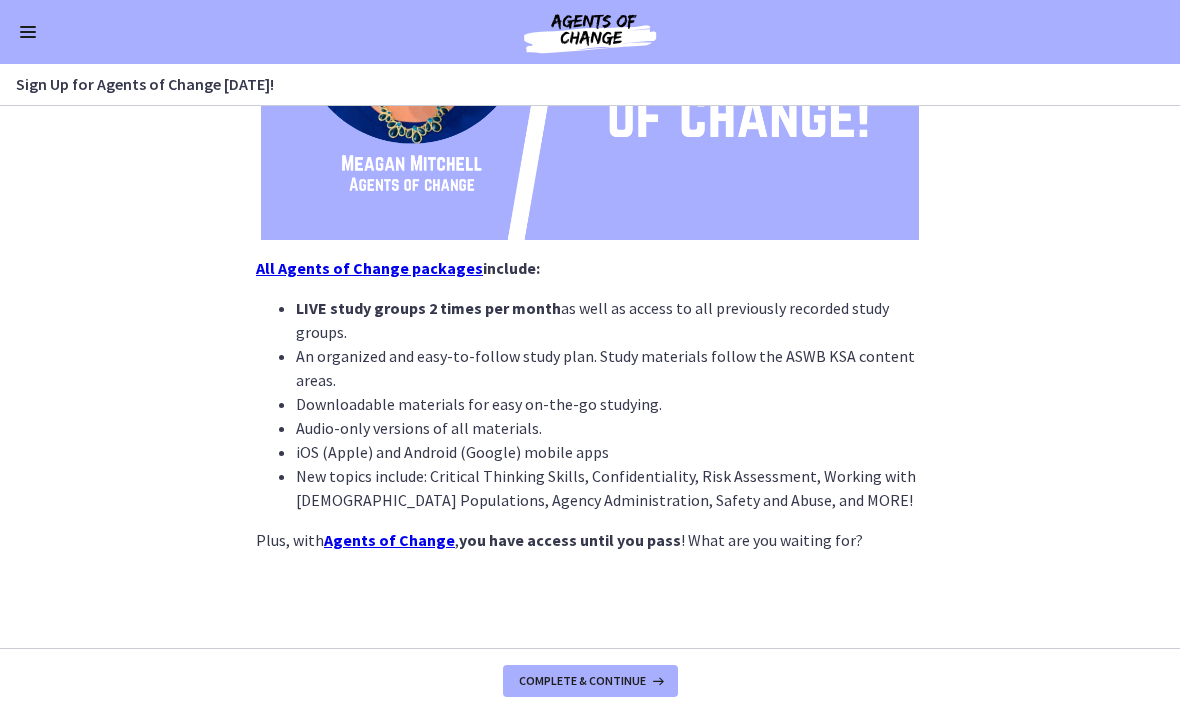 click on "Complete & continue" at bounding box center (590, 681) 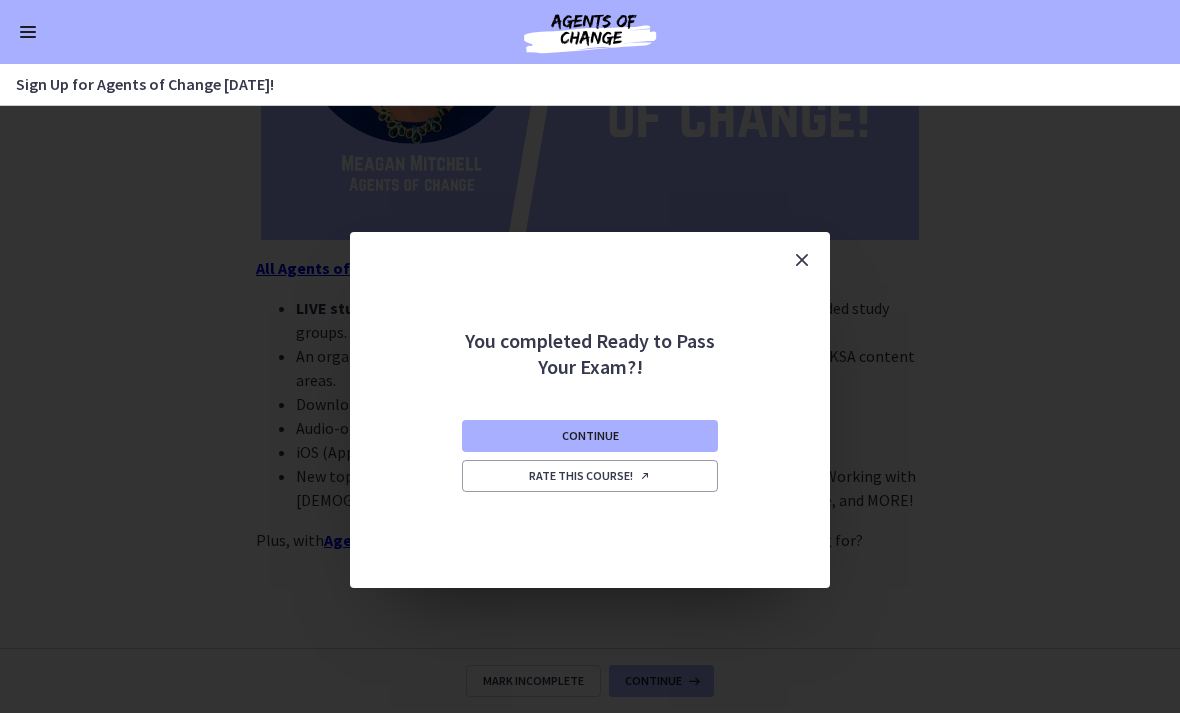 click on "Continue" at bounding box center (590, 436) 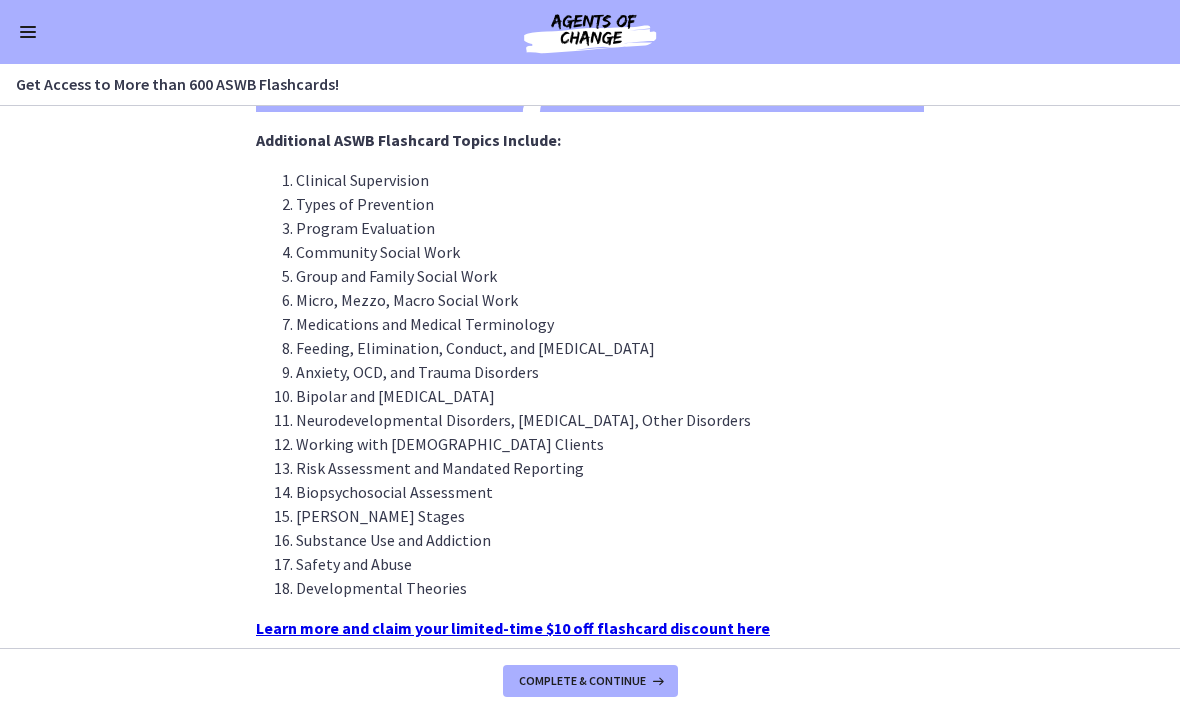 scroll, scrollTop: 555, scrollLeft: 0, axis: vertical 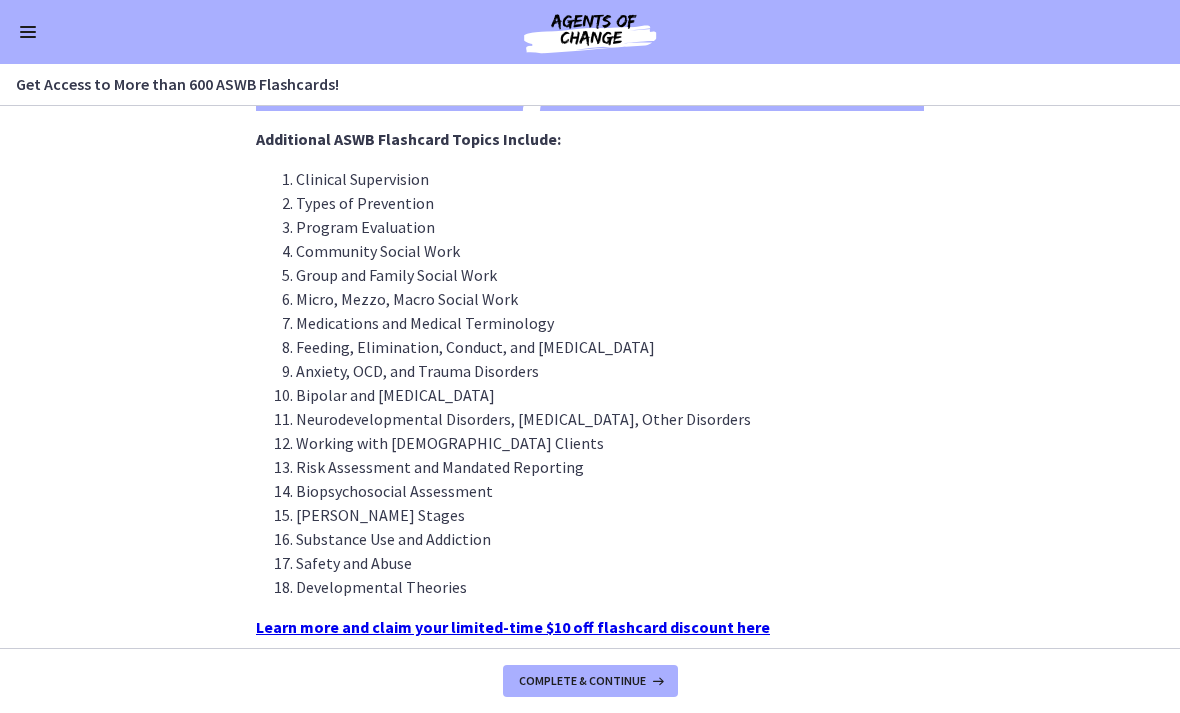 click on "Complete & continue" at bounding box center (582, 681) 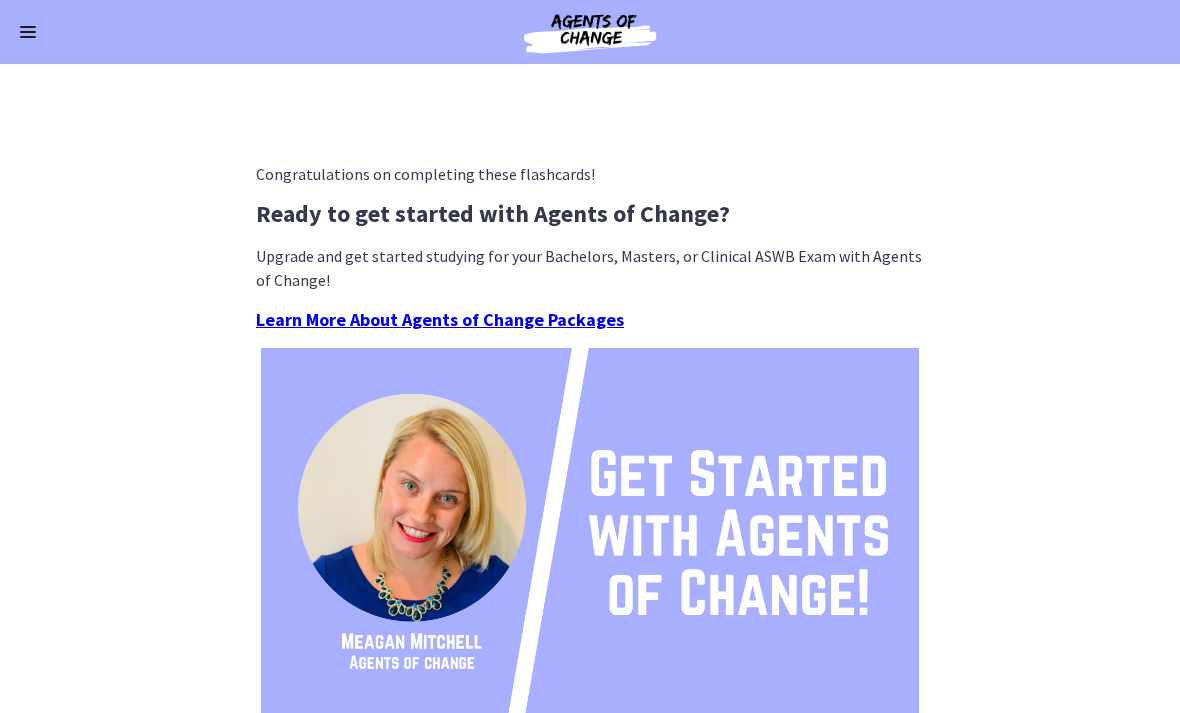 scroll, scrollTop: 0, scrollLeft: 0, axis: both 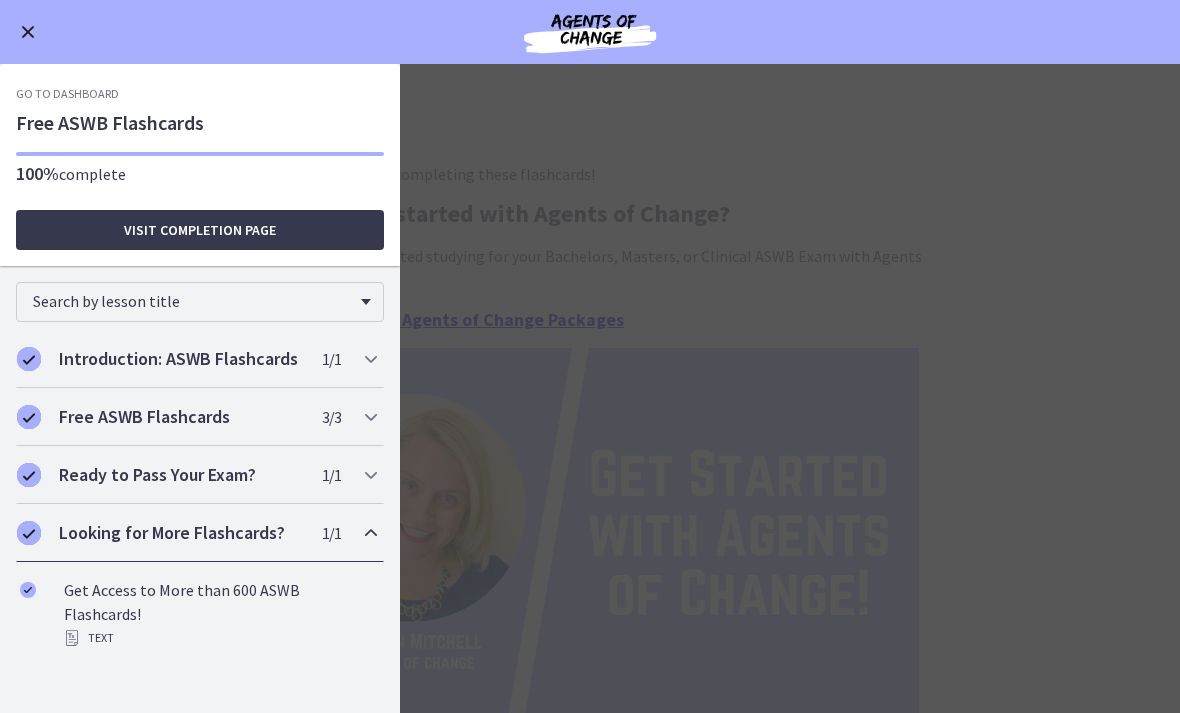 click on "Go to Dashboard" at bounding box center (67, 94) 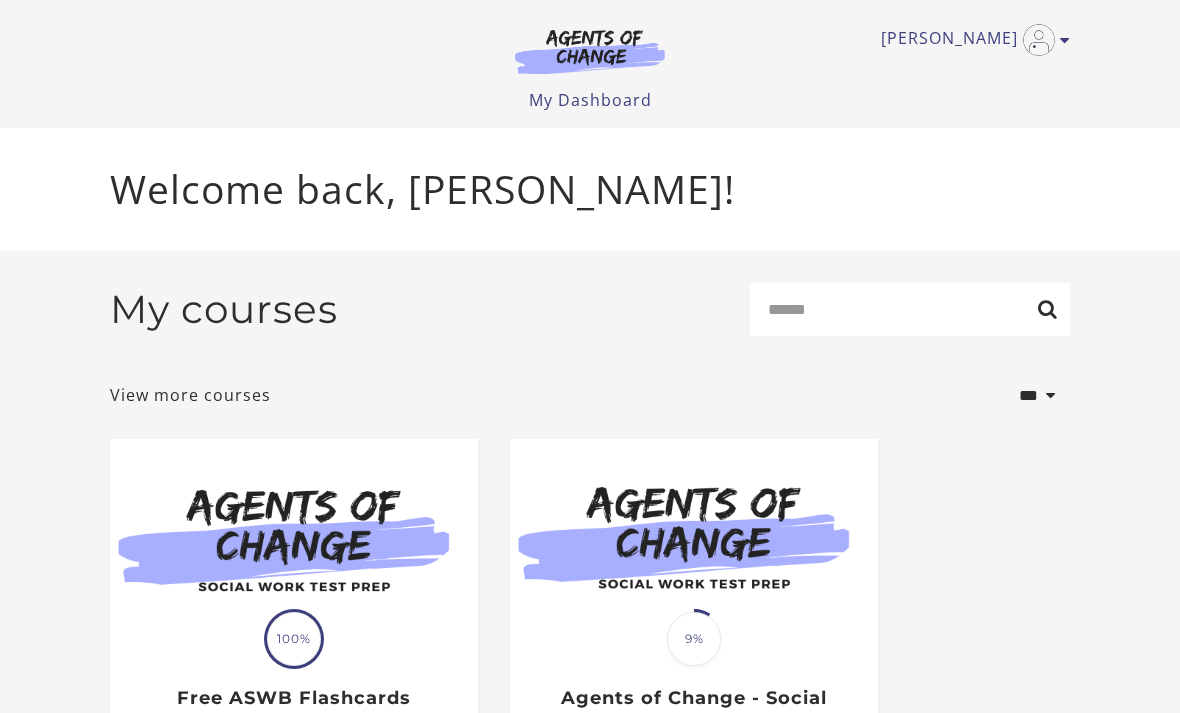 scroll, scrollTop: 0, scrollLeft: 0, axis: both 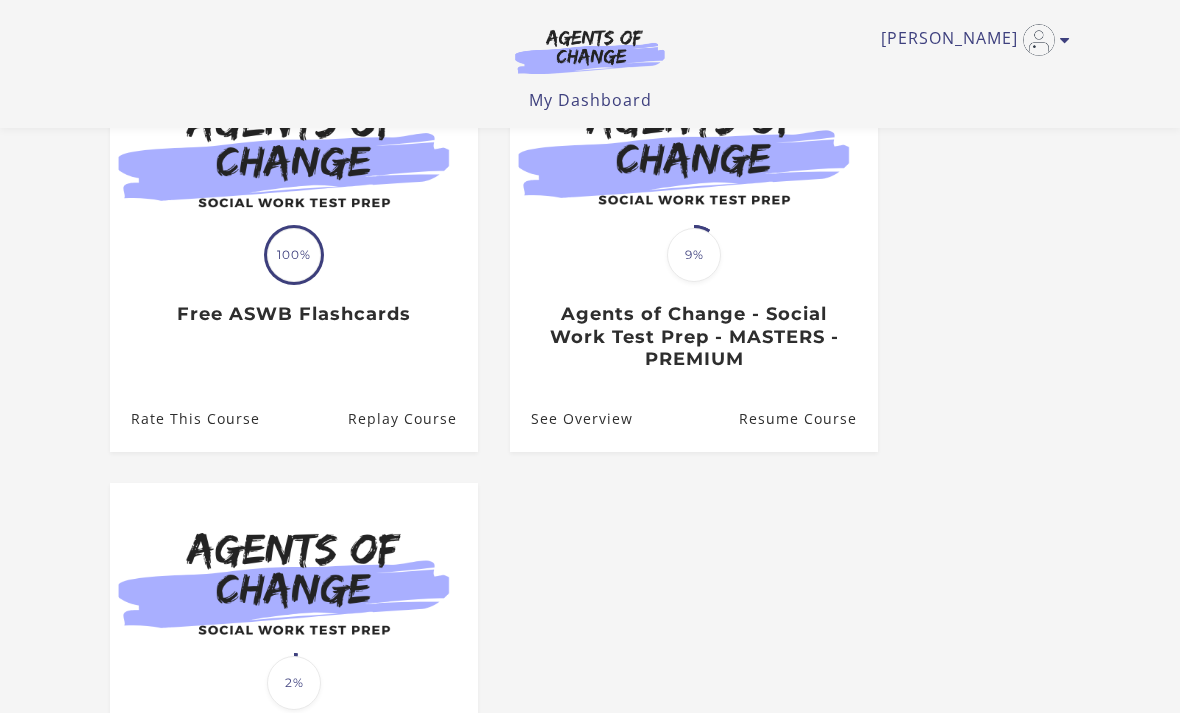 click on "See Overview" at bounding box center [571, 418] 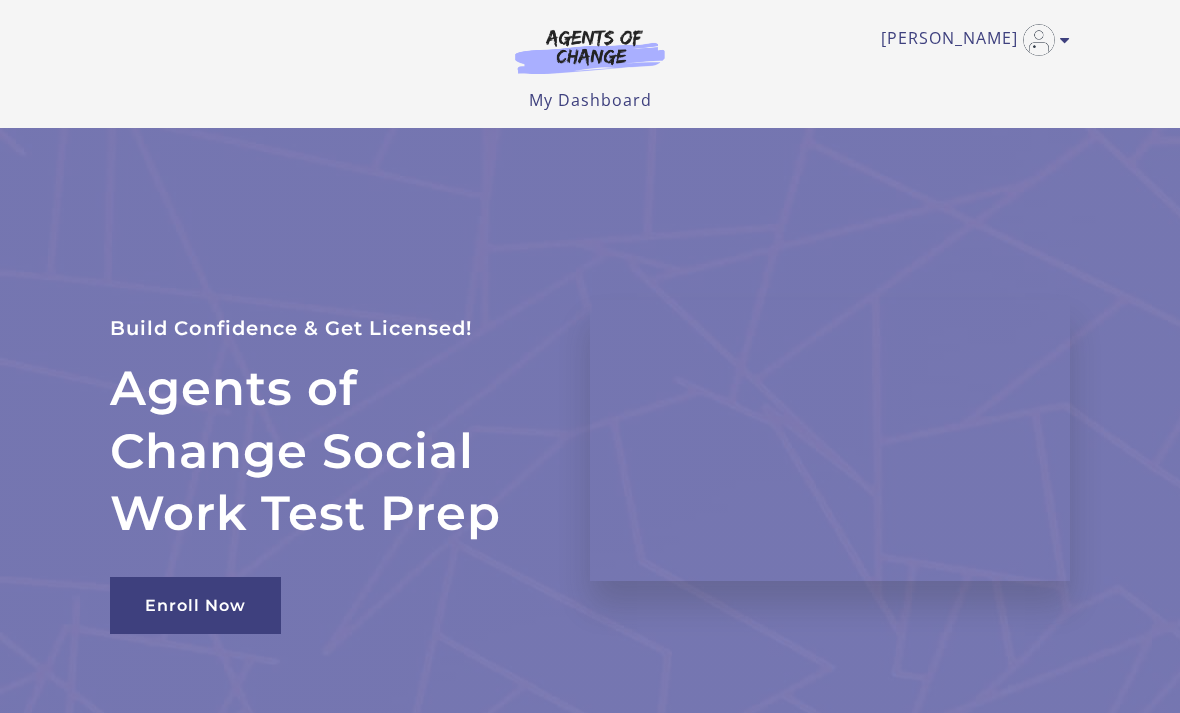 scroll, scrollTop: 0, scrollLeft: 0, axis: both 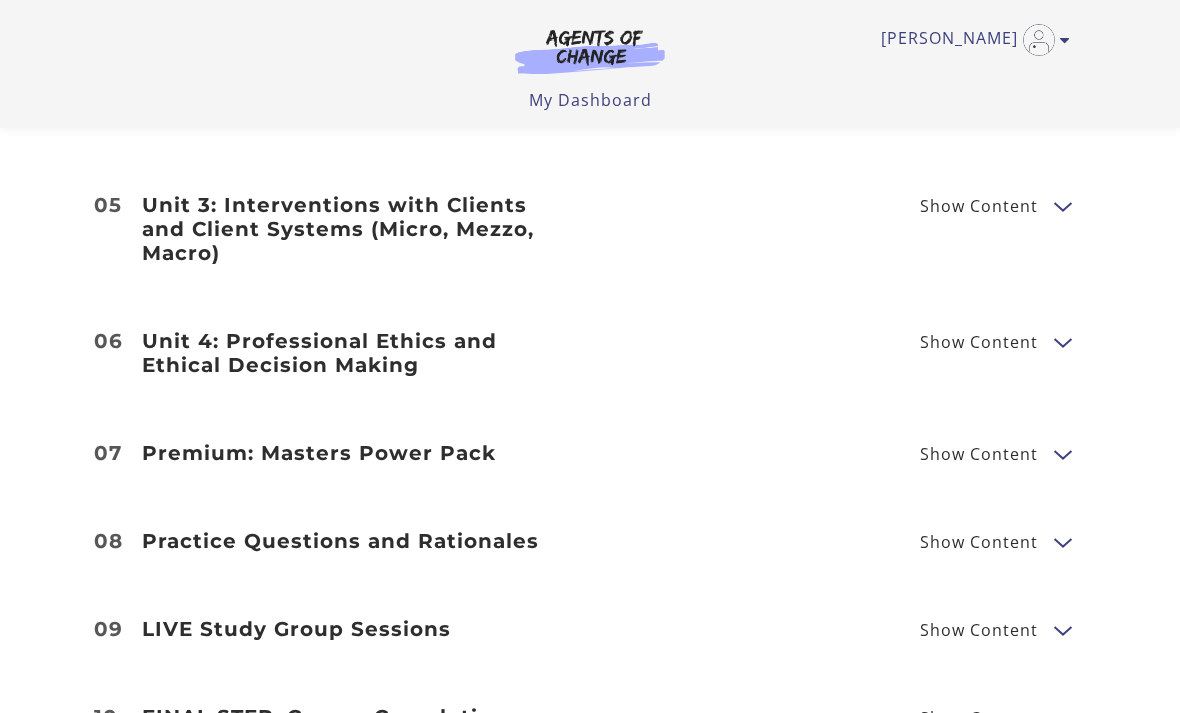 click on "Show Content" at bounding box center (987, 453) 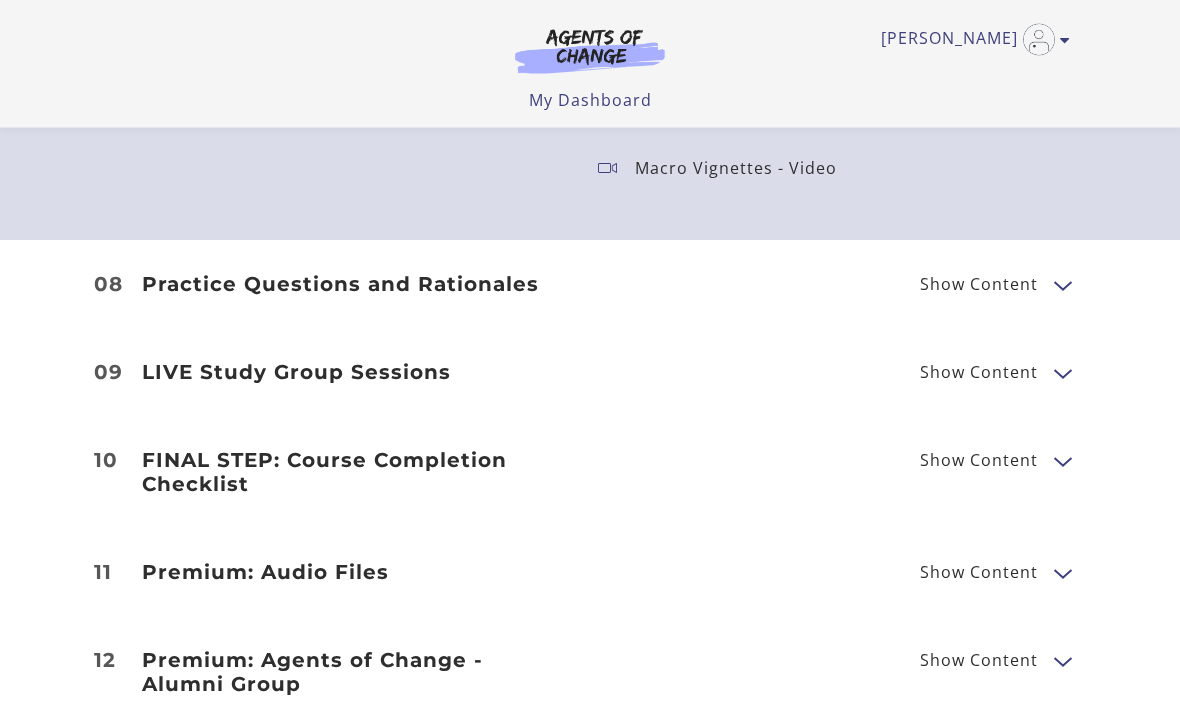 scroll, scrollTop: 4253, scrollLeft: 0, axis: vertical 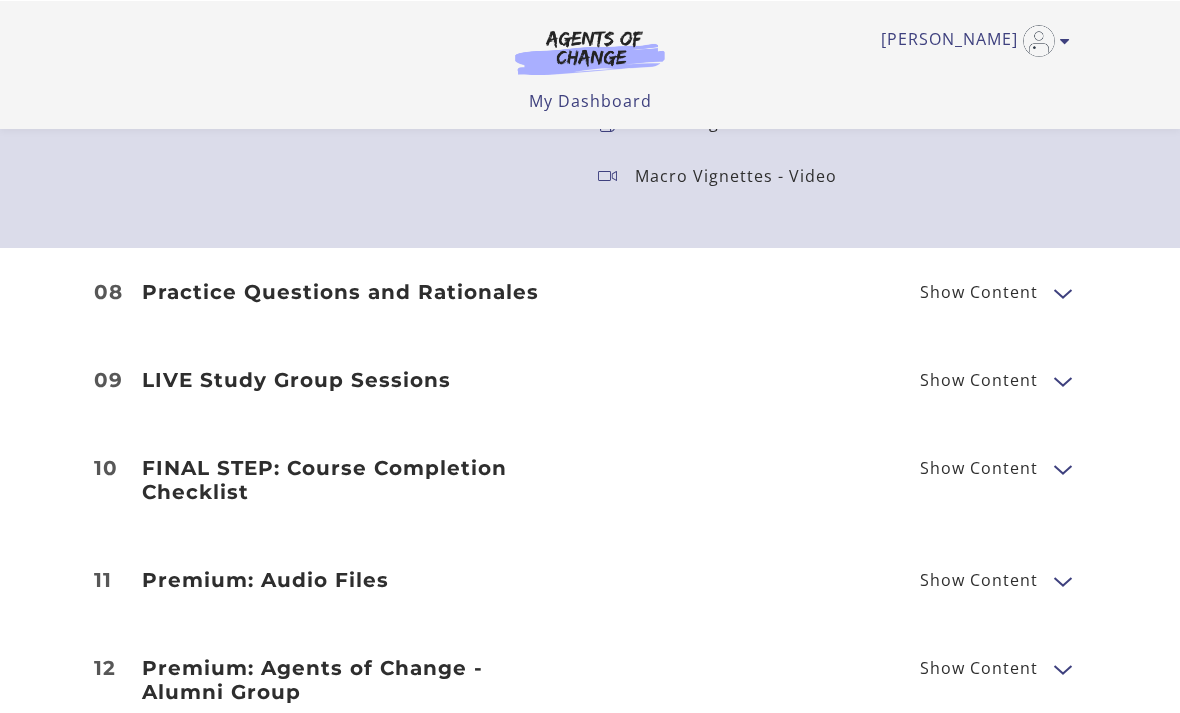 click at bounding box center (1062, 467) 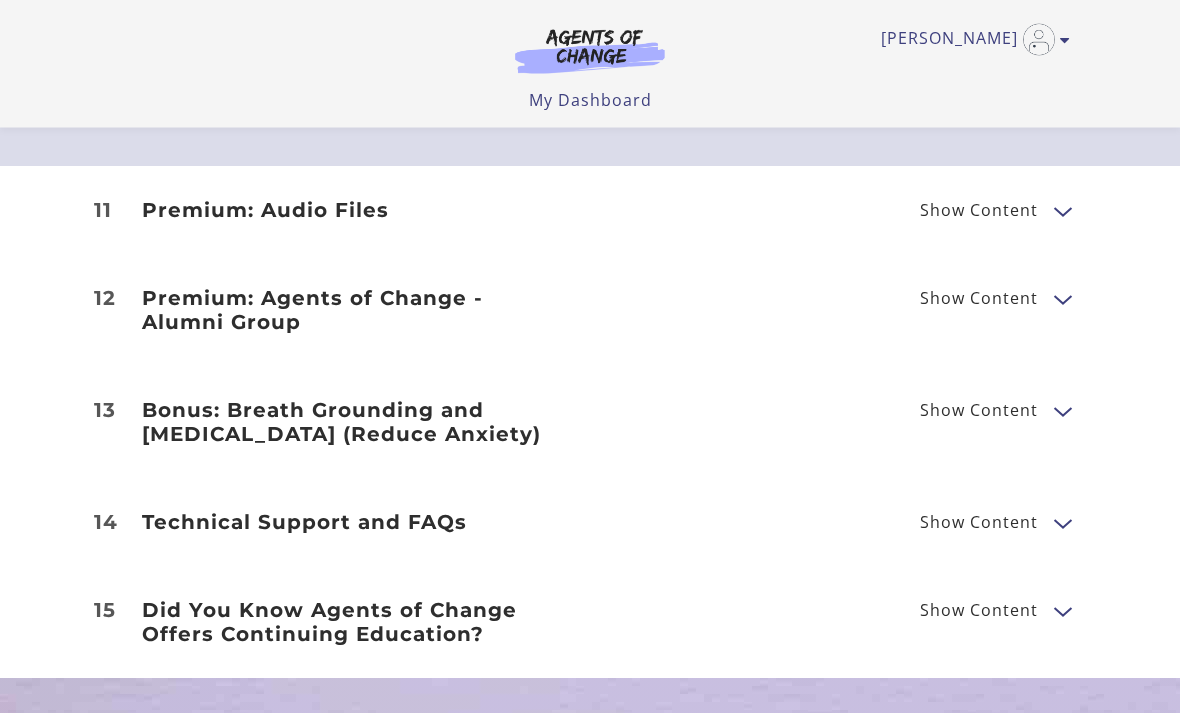 scroll, scrollTop: 4654, scrollLeft: 0, axis: vertical 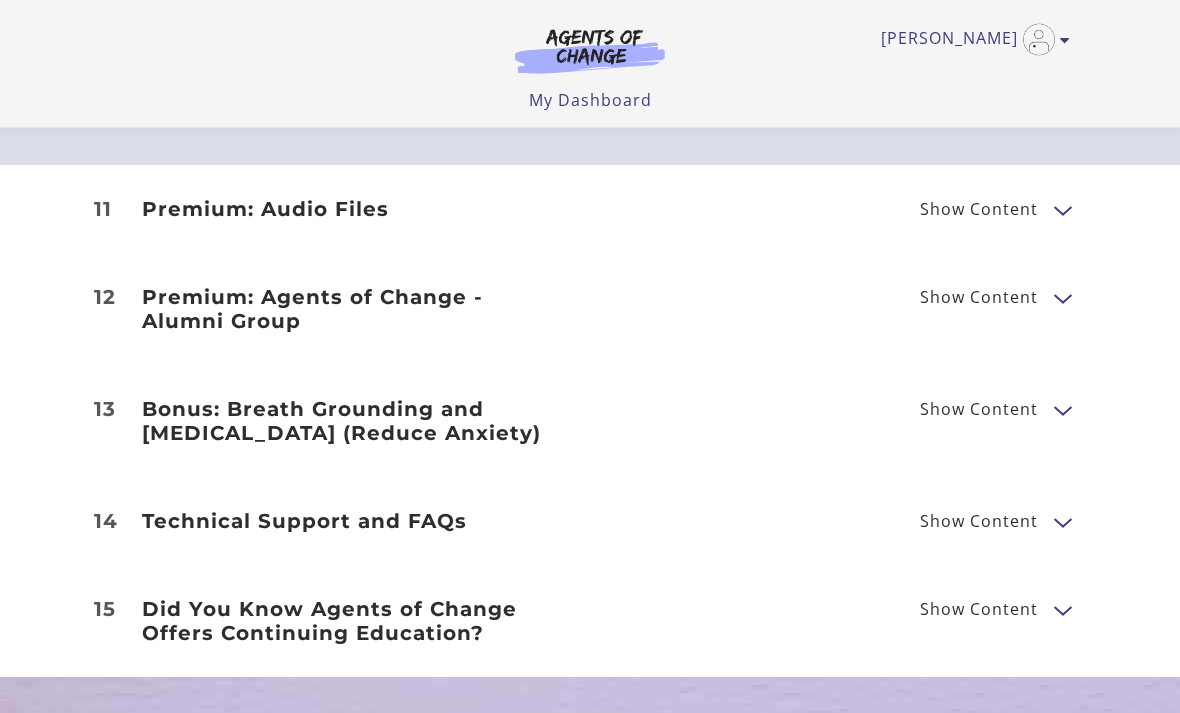 click at bounding box center (1062, 522) 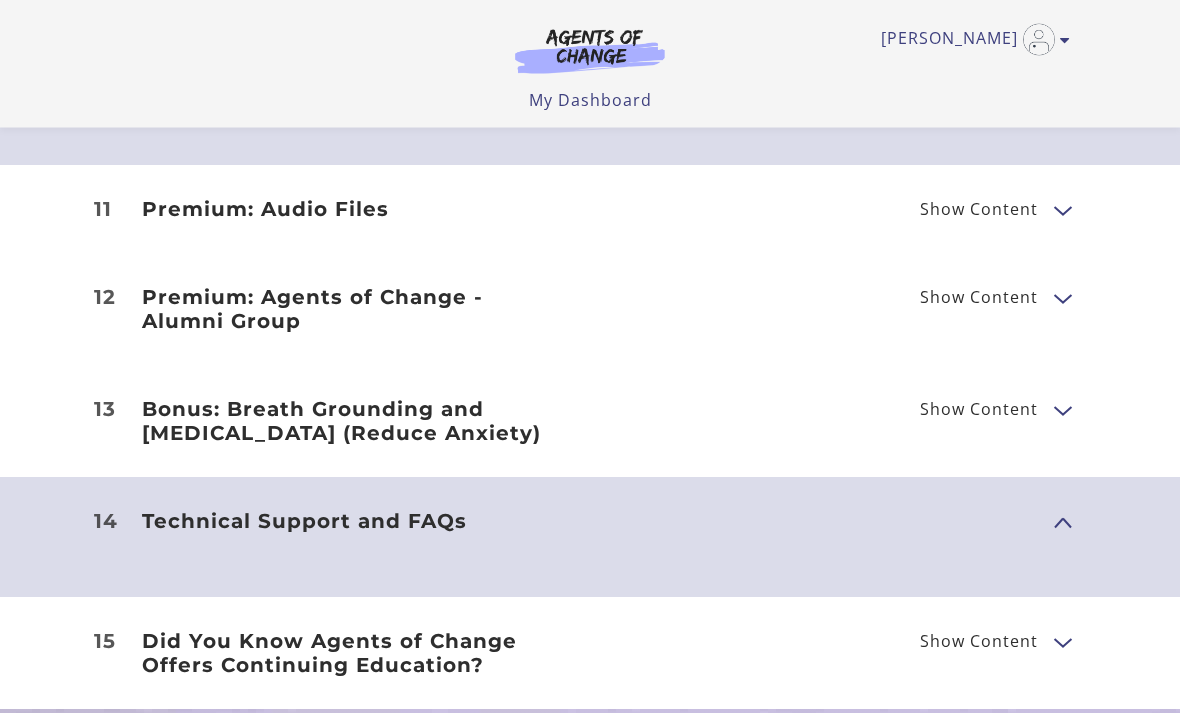 scroll, scrollTop: 4655, scrollLeft: 0, axis: vertical 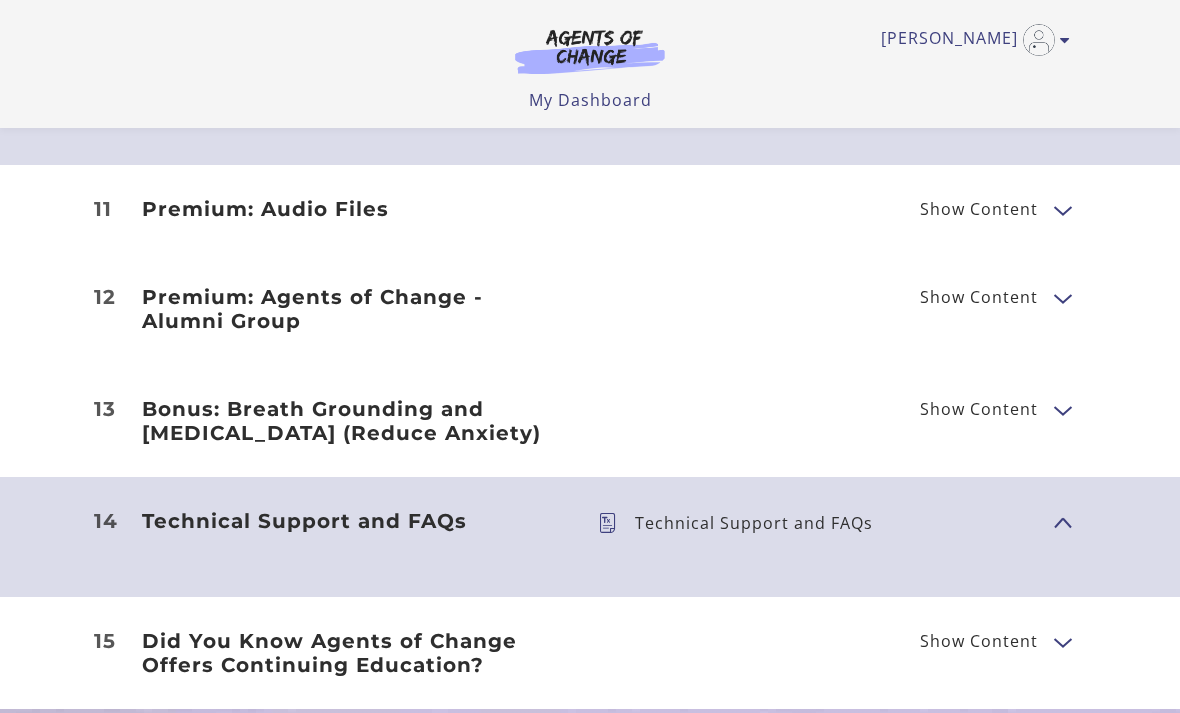 click at bounding box center [1062, 409] 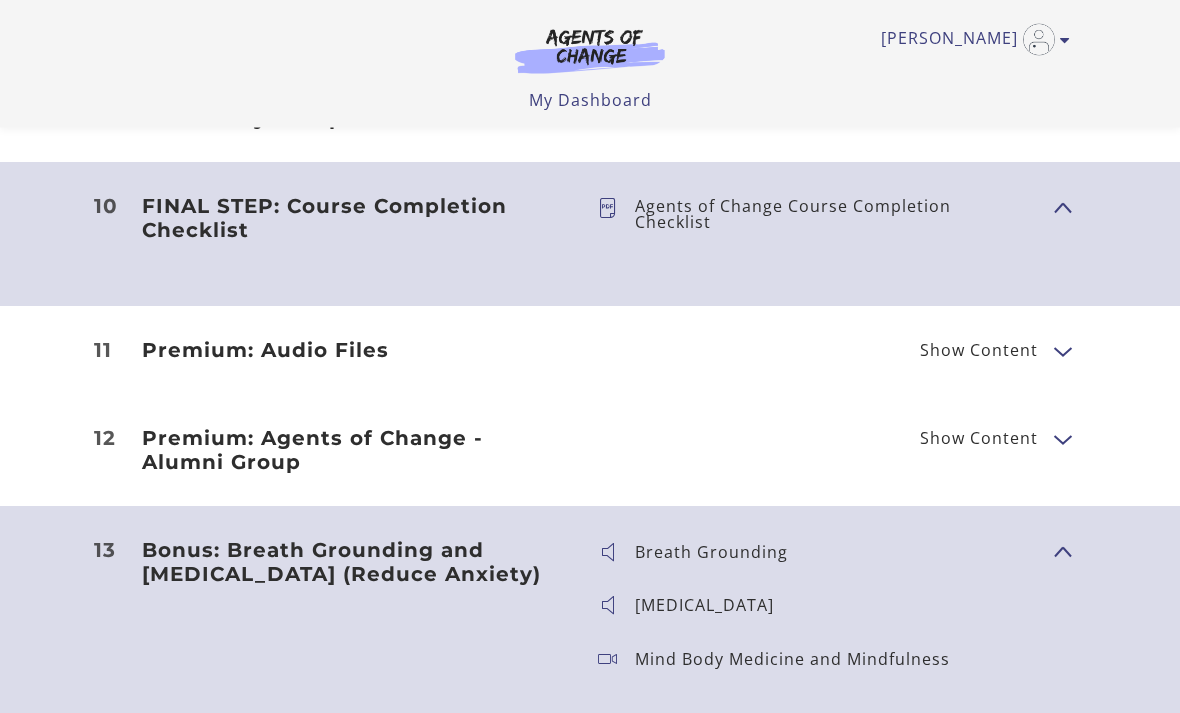 scroll, scrollTop: 4505, scrollLeft: 0, axis: vertical 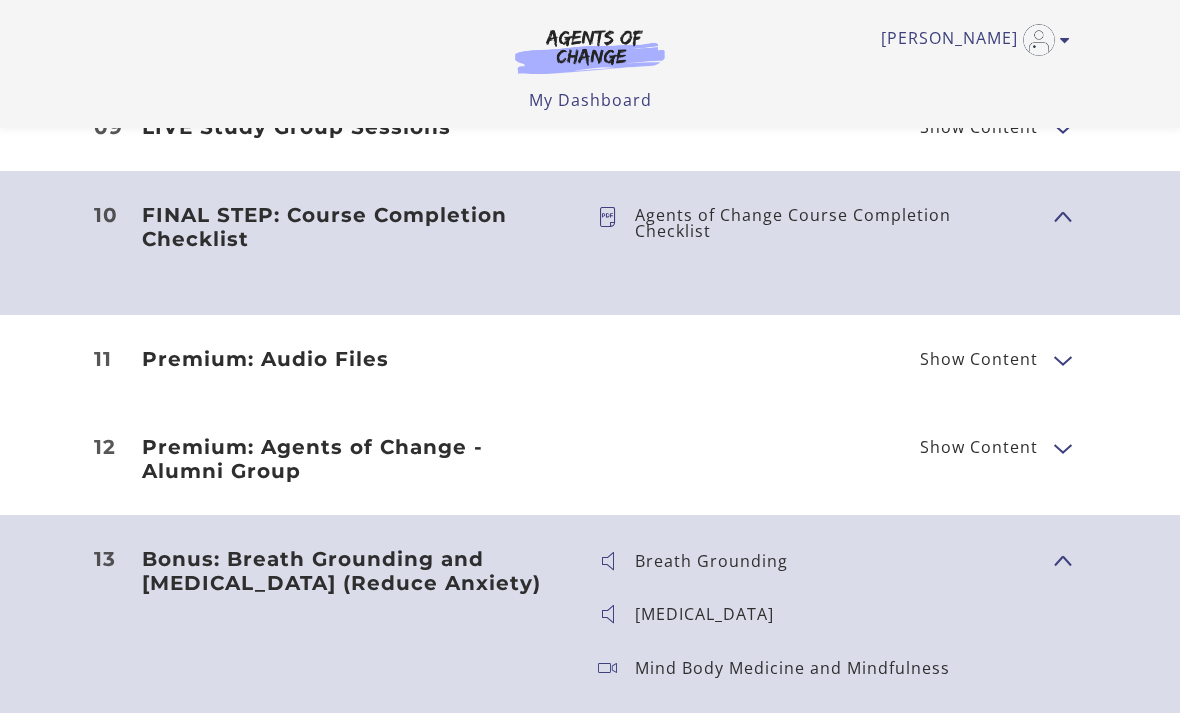 click on "Show Content" at bounding box center [979, 447] 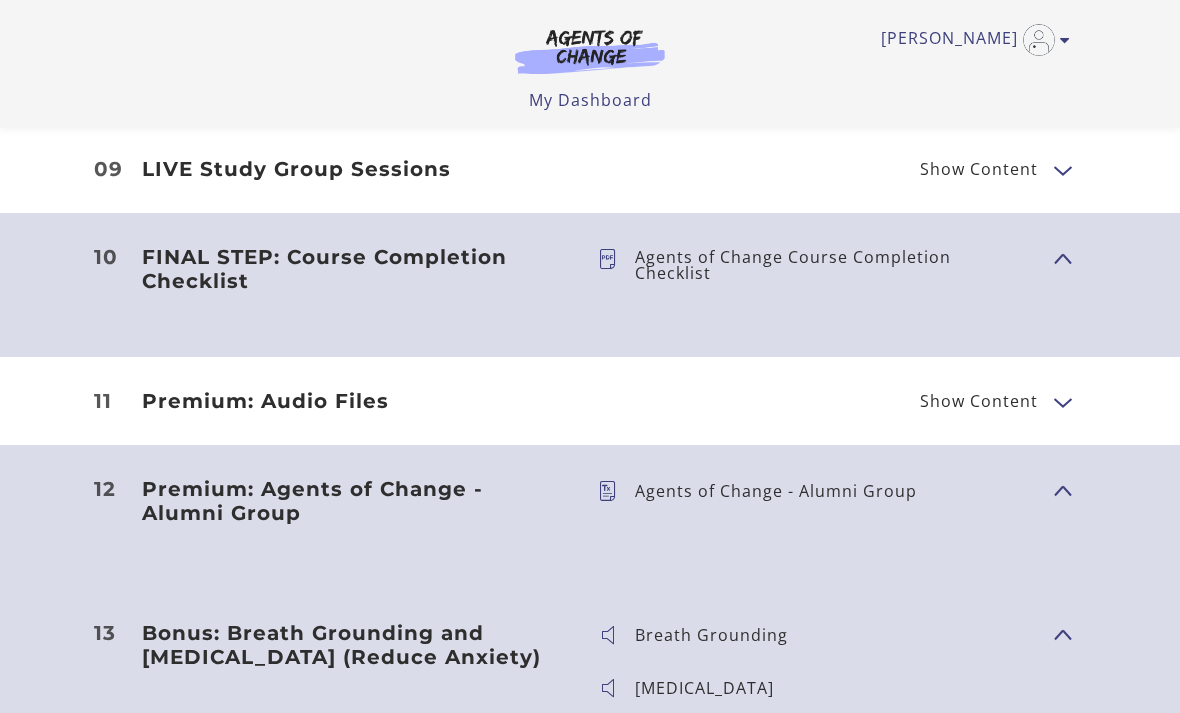 scroll, scrollTop: 4463, scrollLeft: 0, axis: vertical 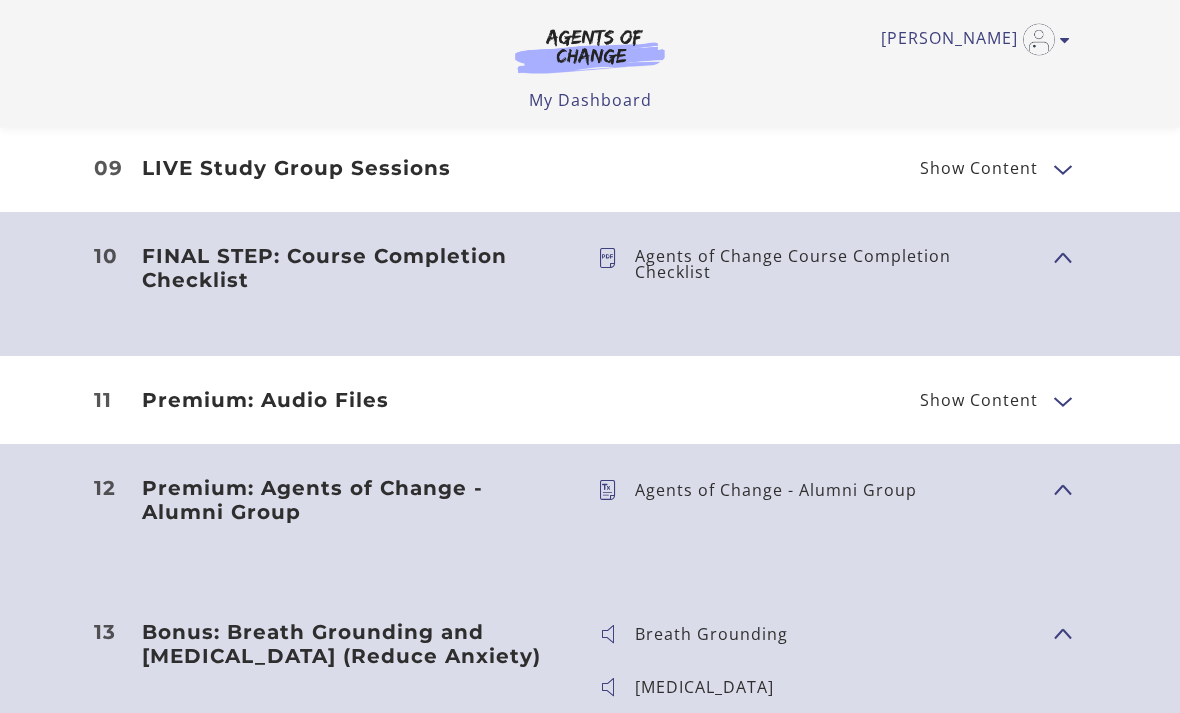 click on "Agents of Change - Alumni Group" at bounding box center [784, 491] 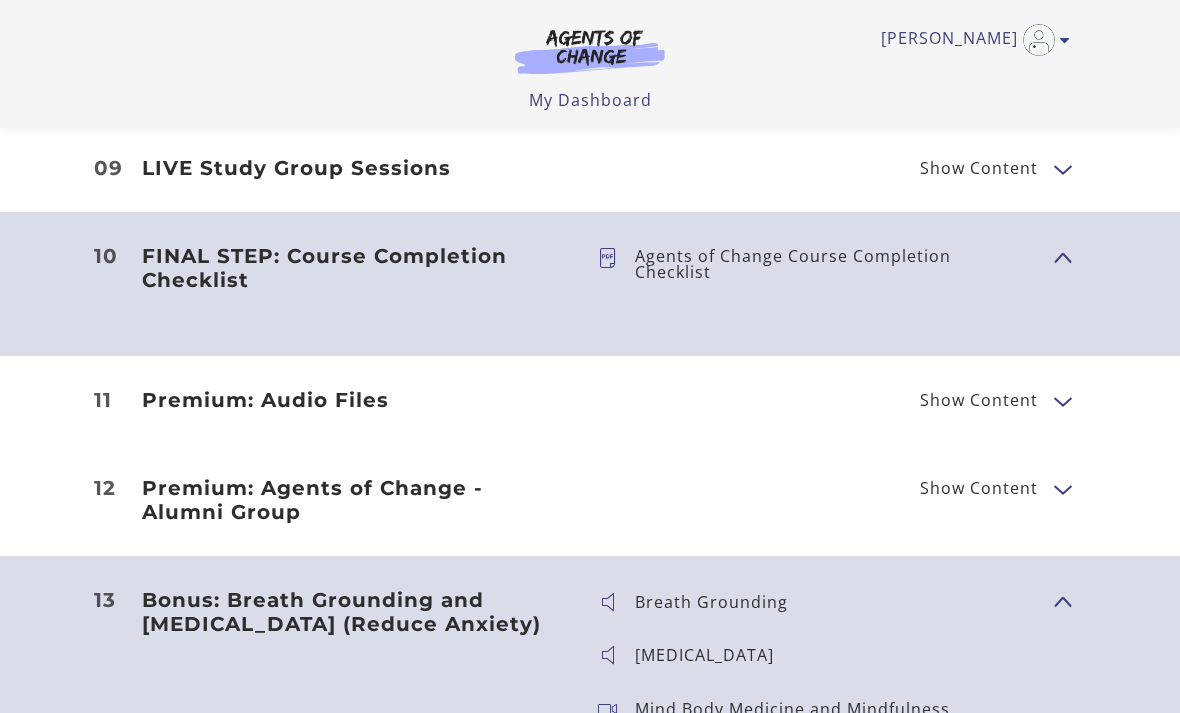 click on "Premium: Agents of Change - Alumni Group
Show Content
Agents of Change - Alumni Group" at bounding box center [590, 500] 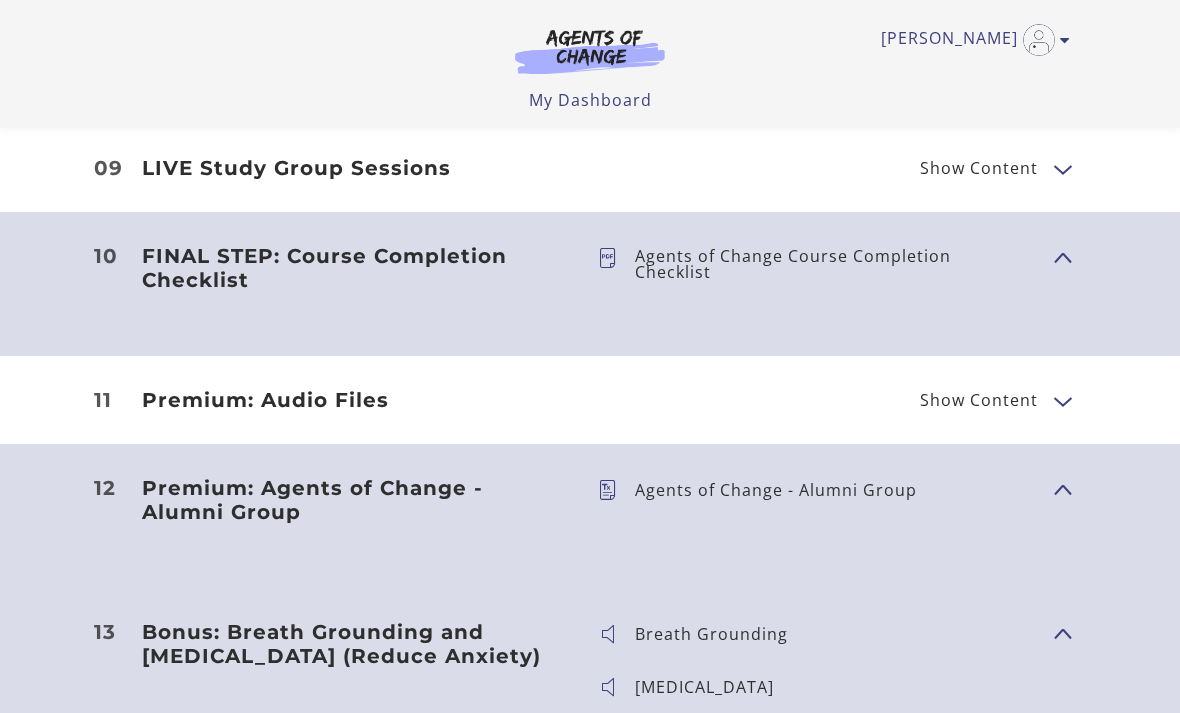 click on "Agents of Change - Alumni Group" at bounding box center (784, 490) 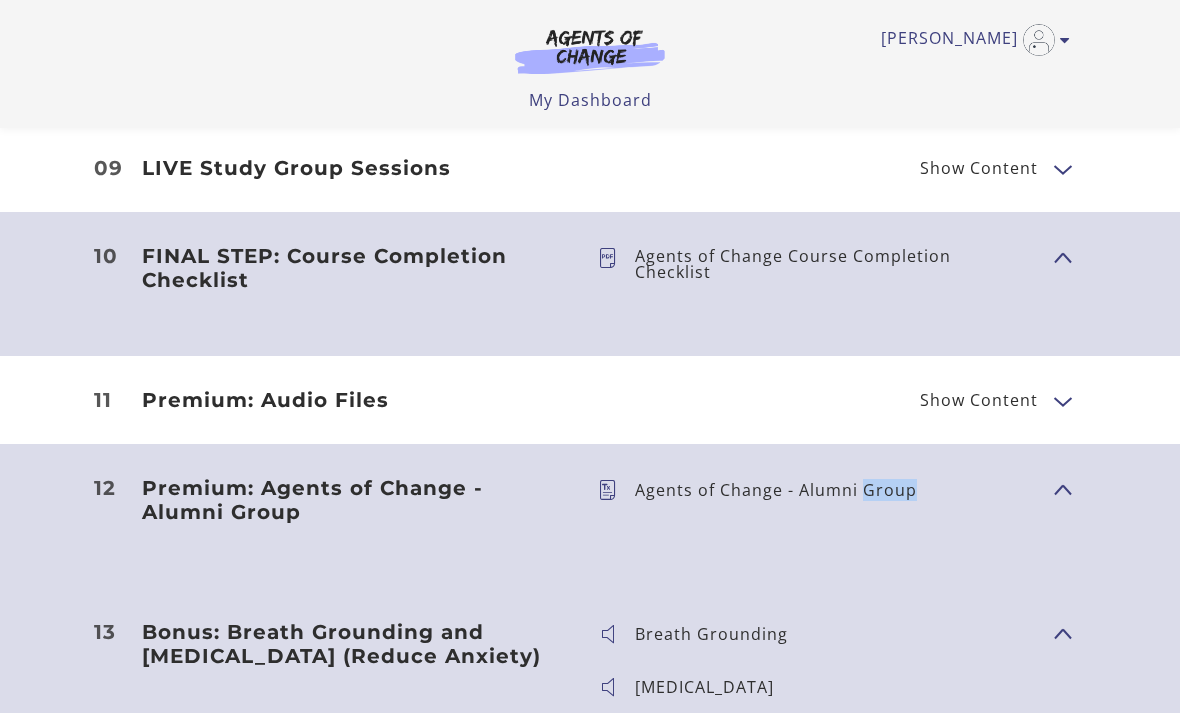 click on "Agents of Change - Alumni Group" at bounding box center [810, 516] 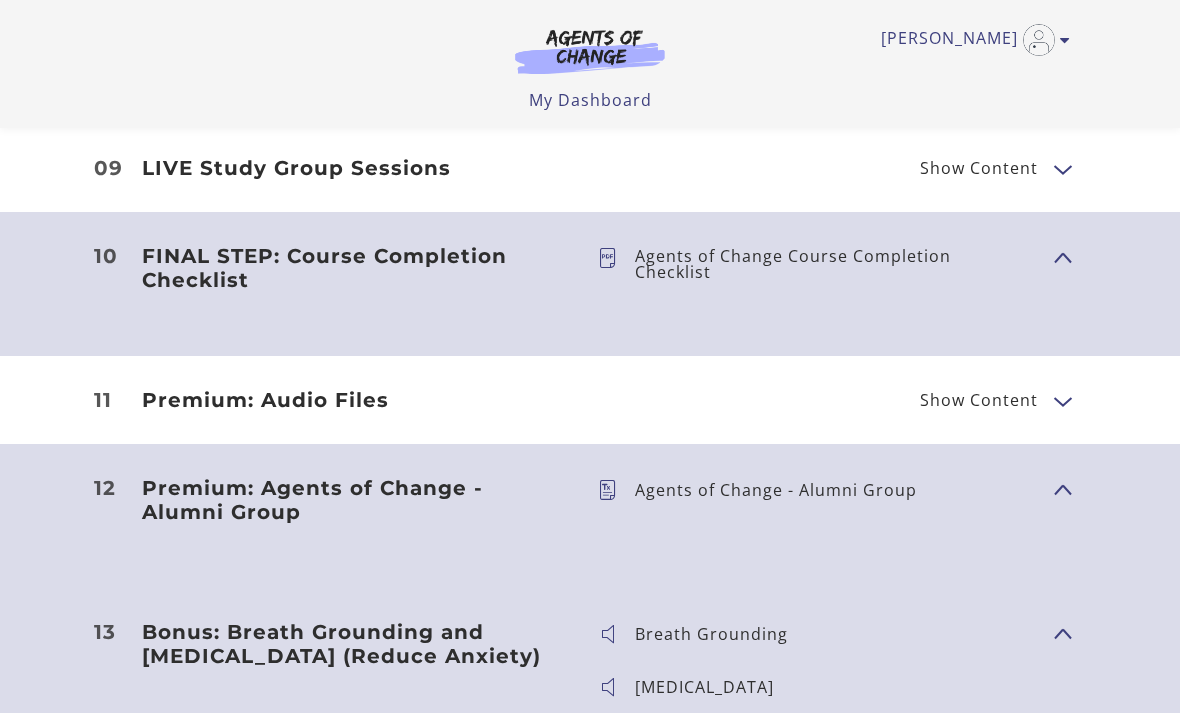 click on "Show Content" at bounding box center (979, 400) 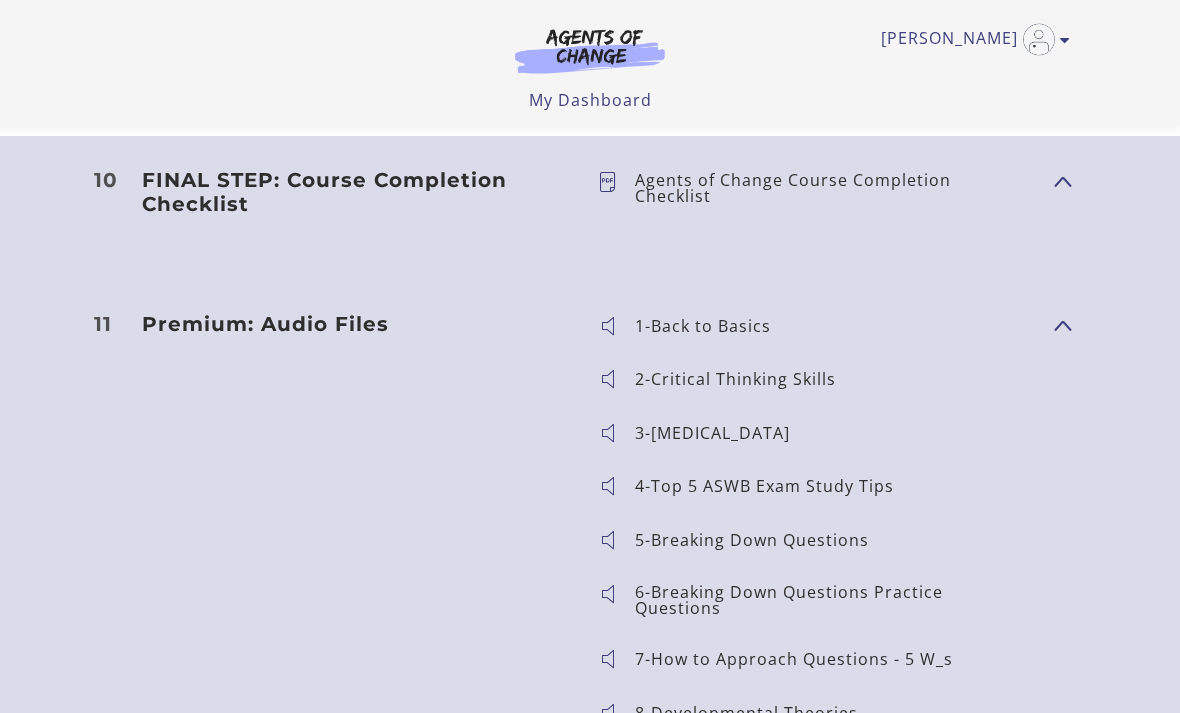 click on "Show Content" at bounding box center [1054, 325] 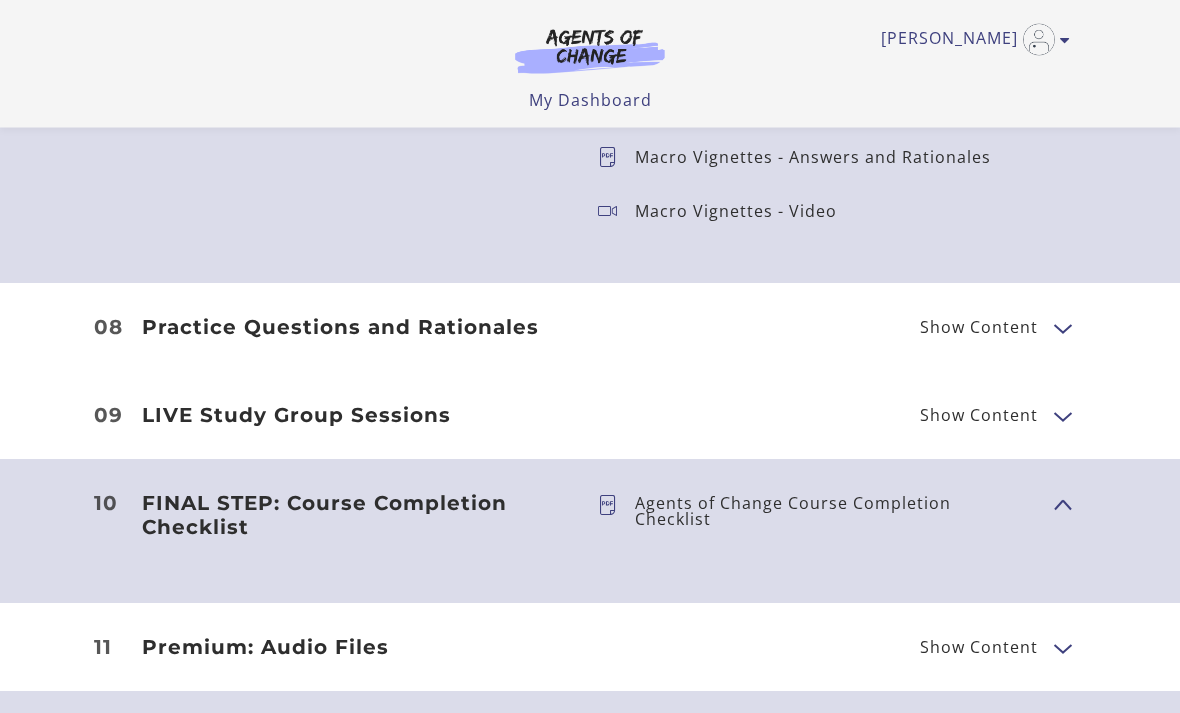 scroll, scrollTop: 4200, scrollLeft: 0, axis: vertical 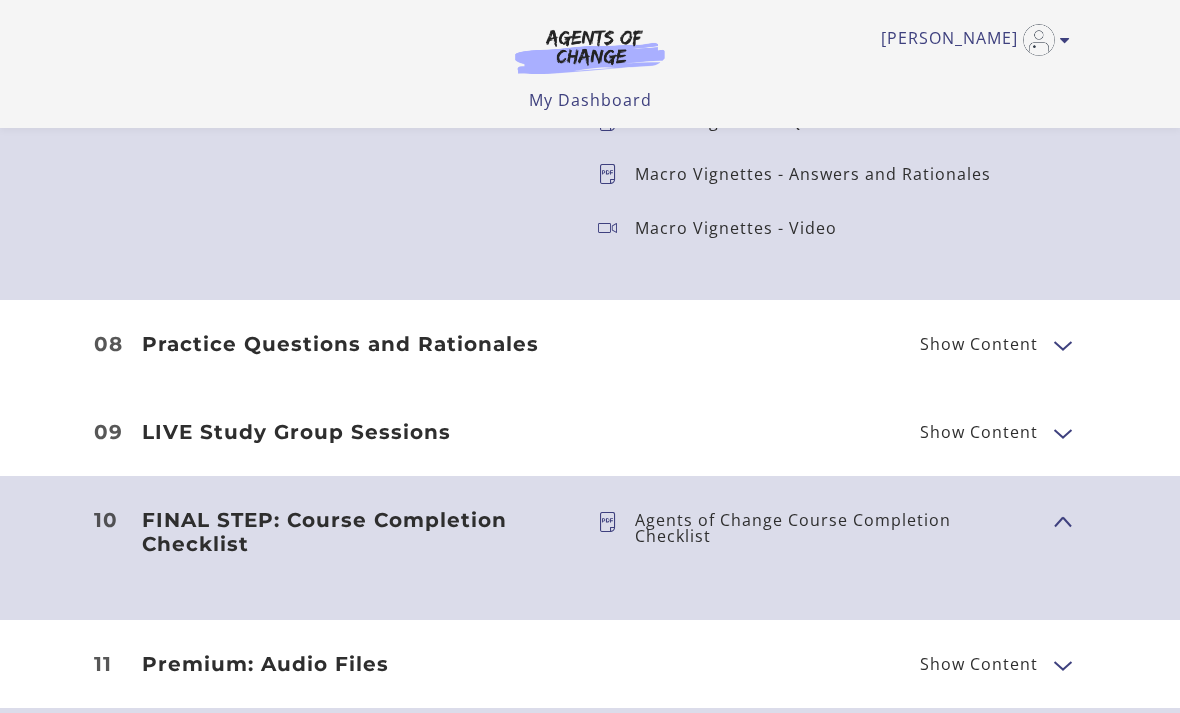 click on "Show Content" at bounding box center [987, 432] 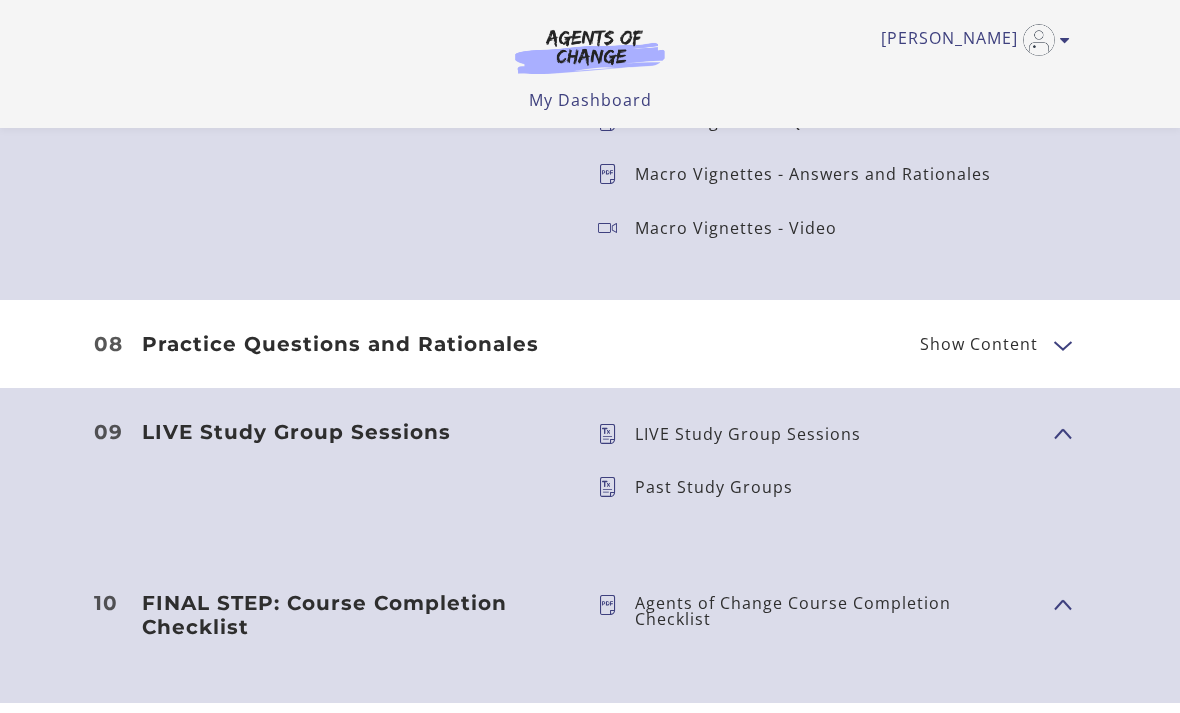 click on "LIVE Study Group Sessions
Show Content
LIVE Study Group Sessions
Past Study Groups" at bounding box center [590, 473] 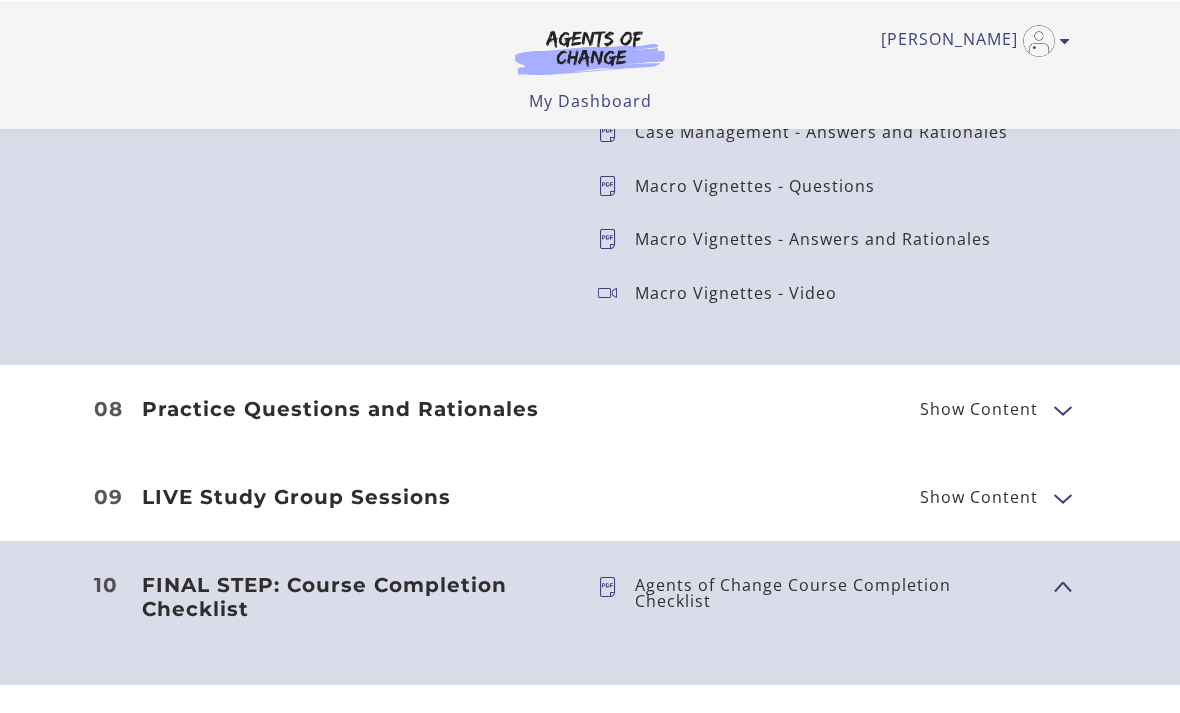 click on "Show Content" at bounding box center (979, 408) 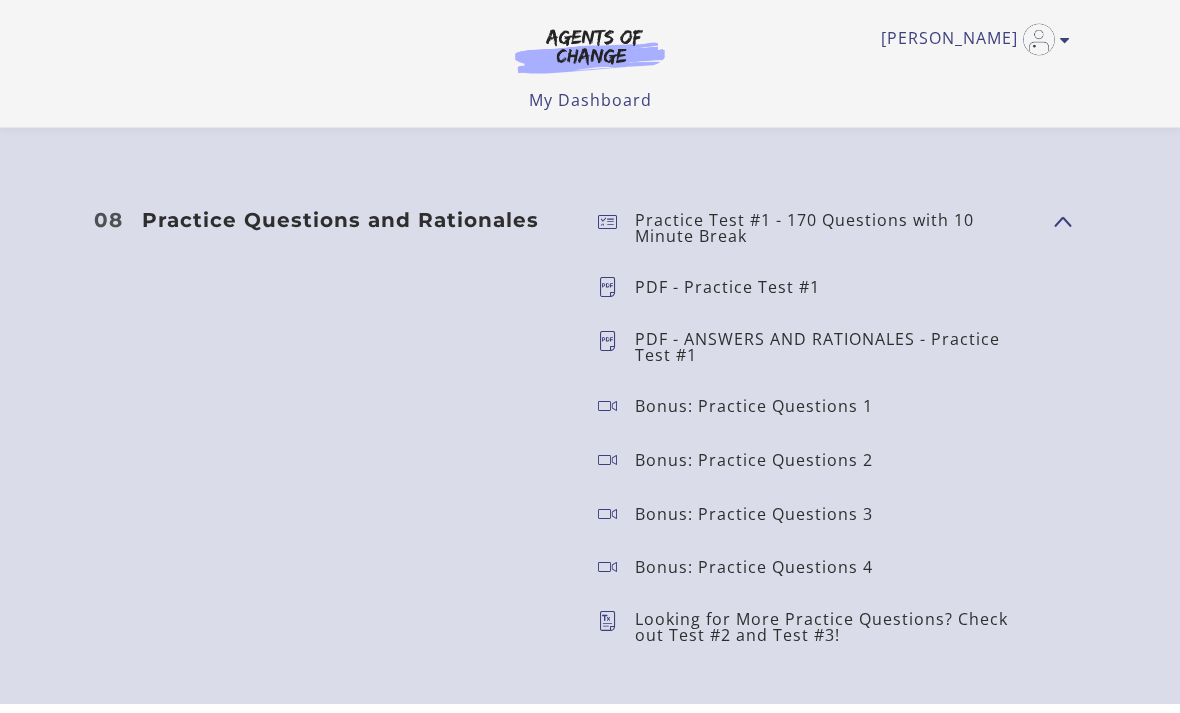 scroll, scrollTop: 4324, scrollLeft: 0, axis: vertical 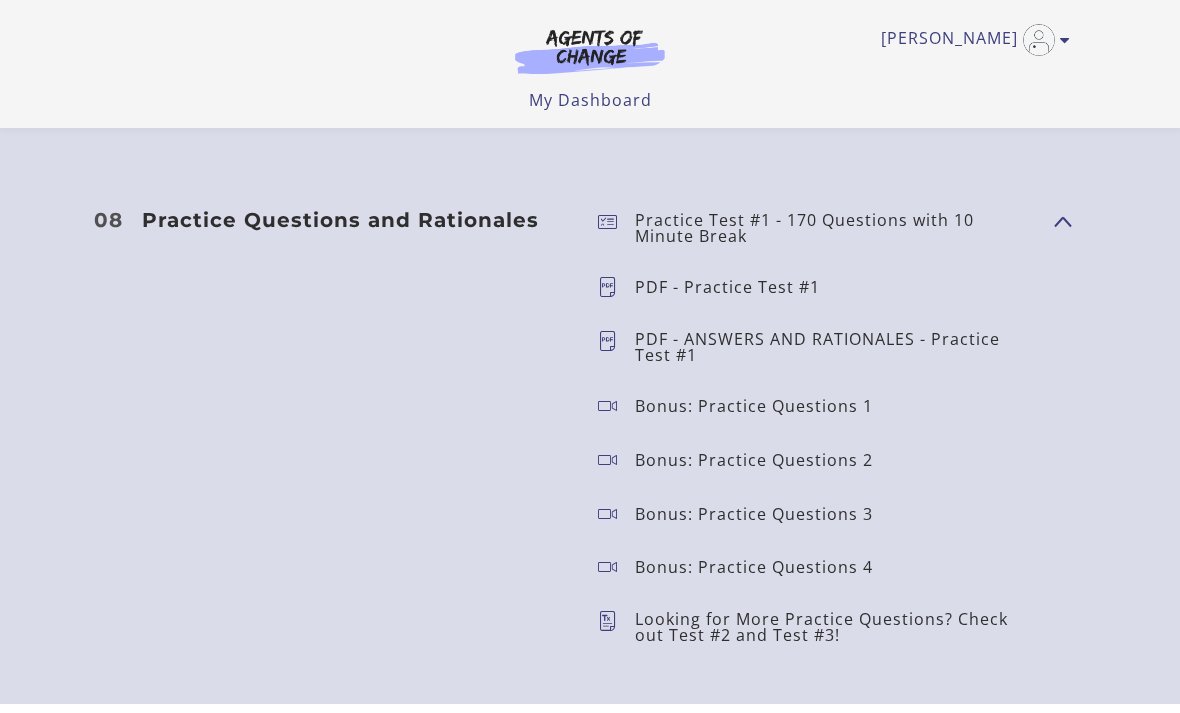 click at bounding box center [1062, 220] 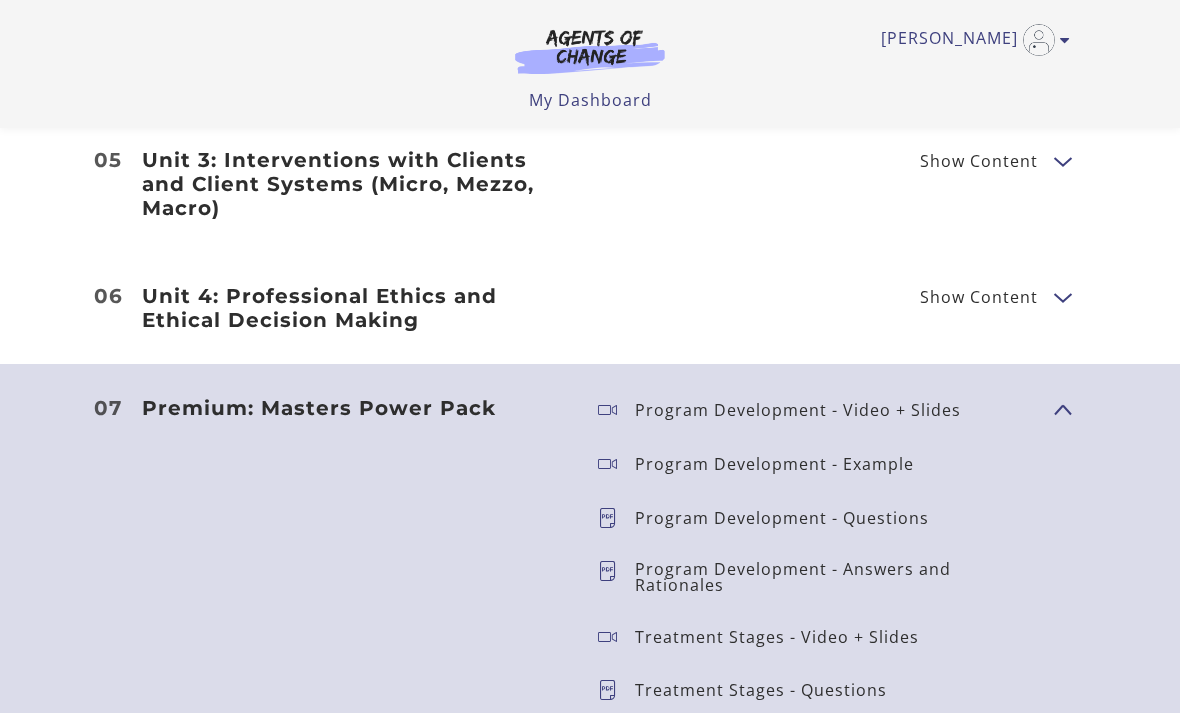 scroll, scrollTop: 3025, scrollLeft: 0, axis: vertical 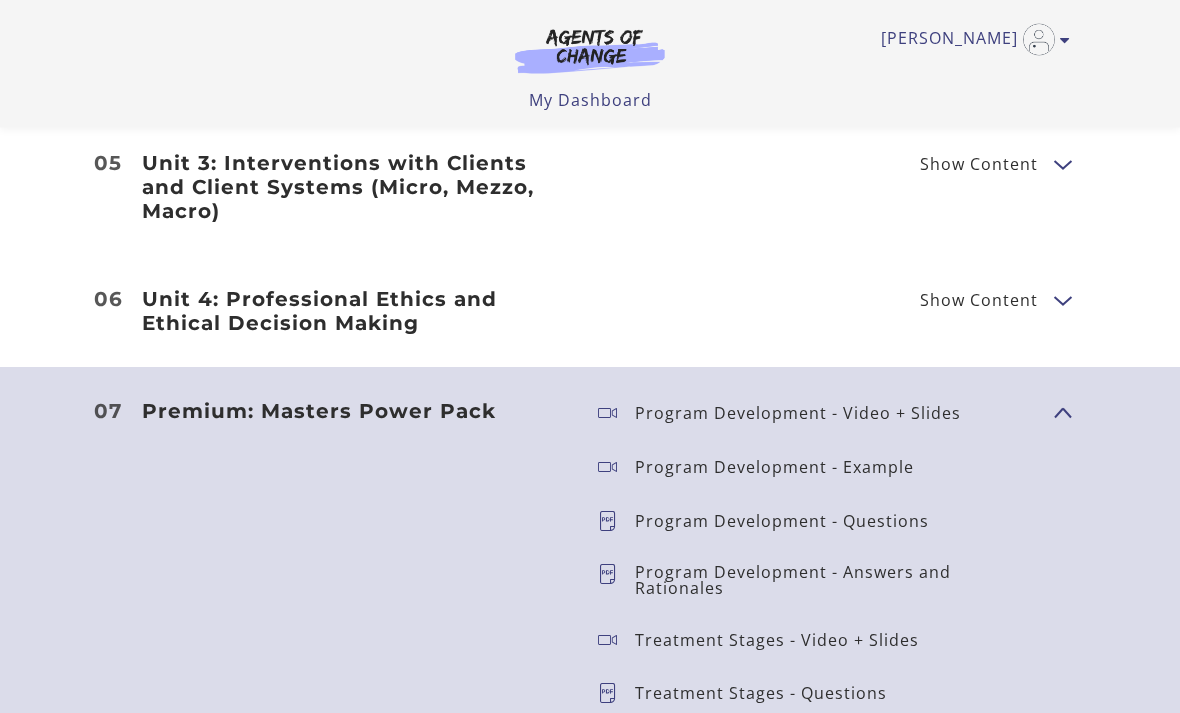 click at bounding box center [1062, 412] 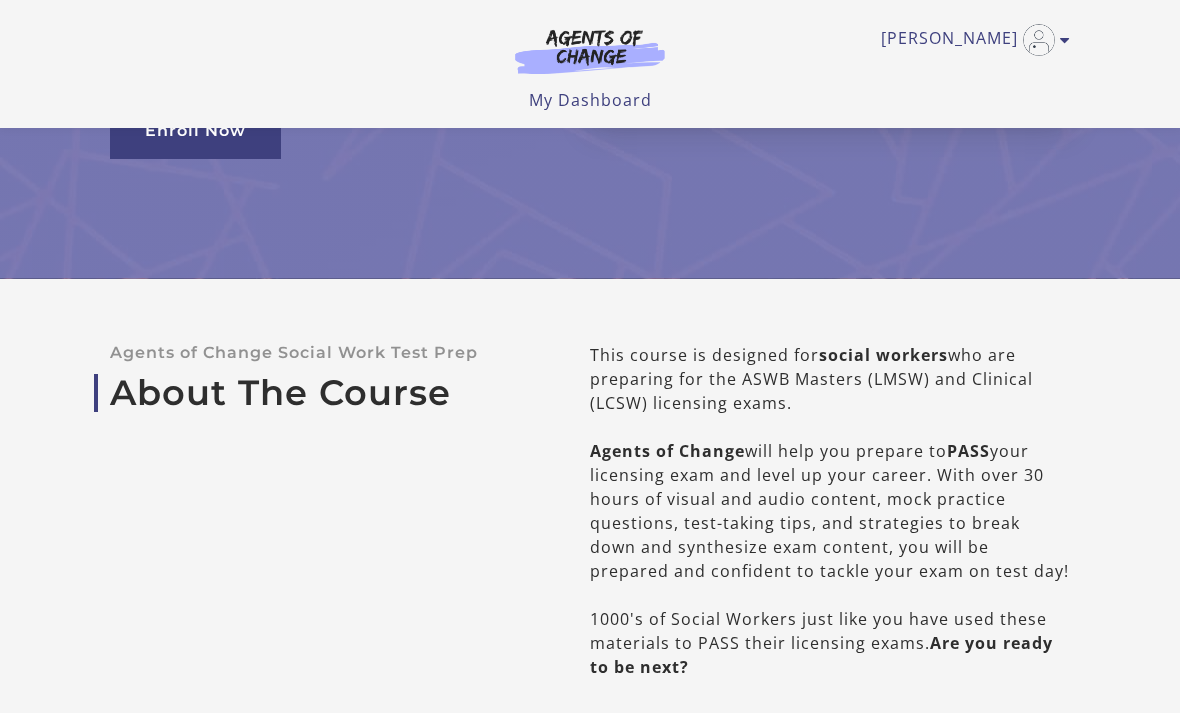 scroll, scrollTop: 339, scrollLeft: 0, axis: vertical 